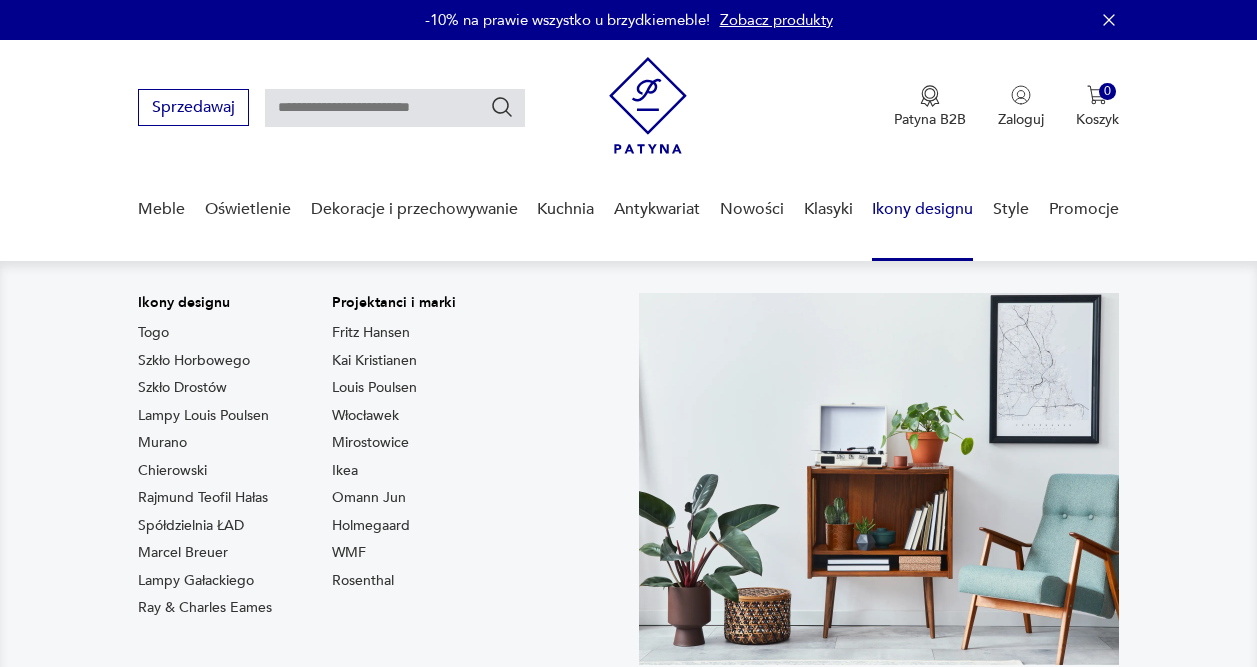 scroll, scrollTop: 0, scrollLeft: 0, axis: both 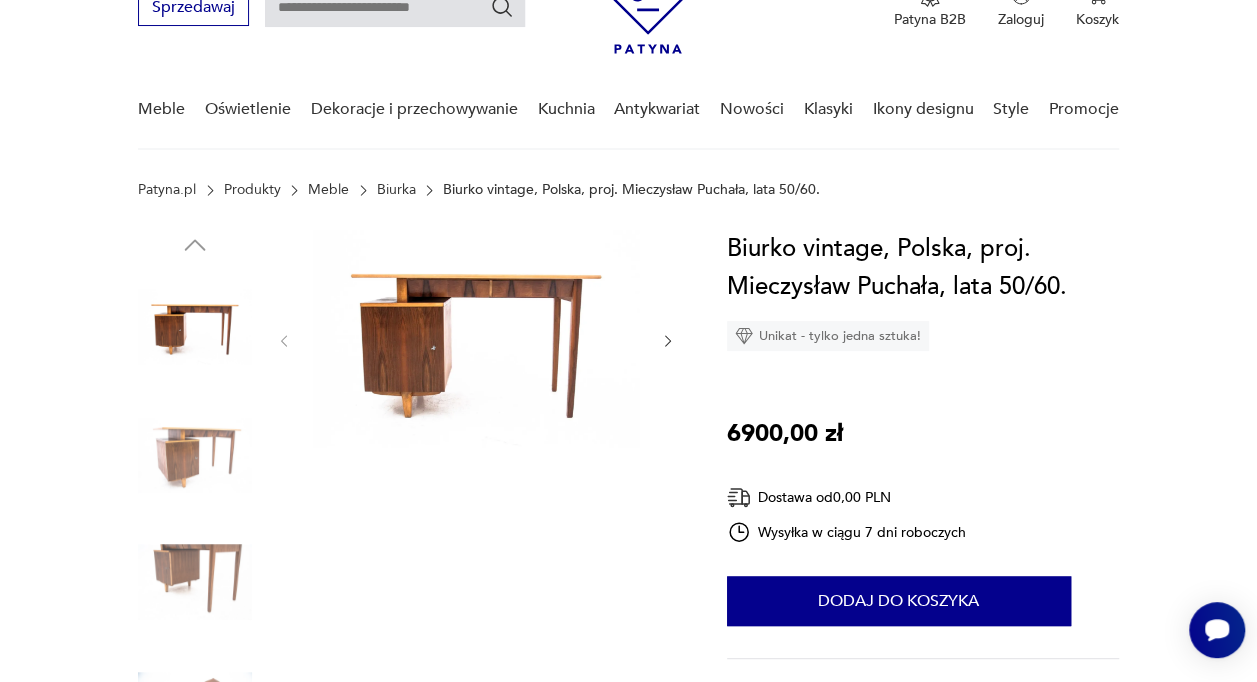 click at bounding box center [668, 341] 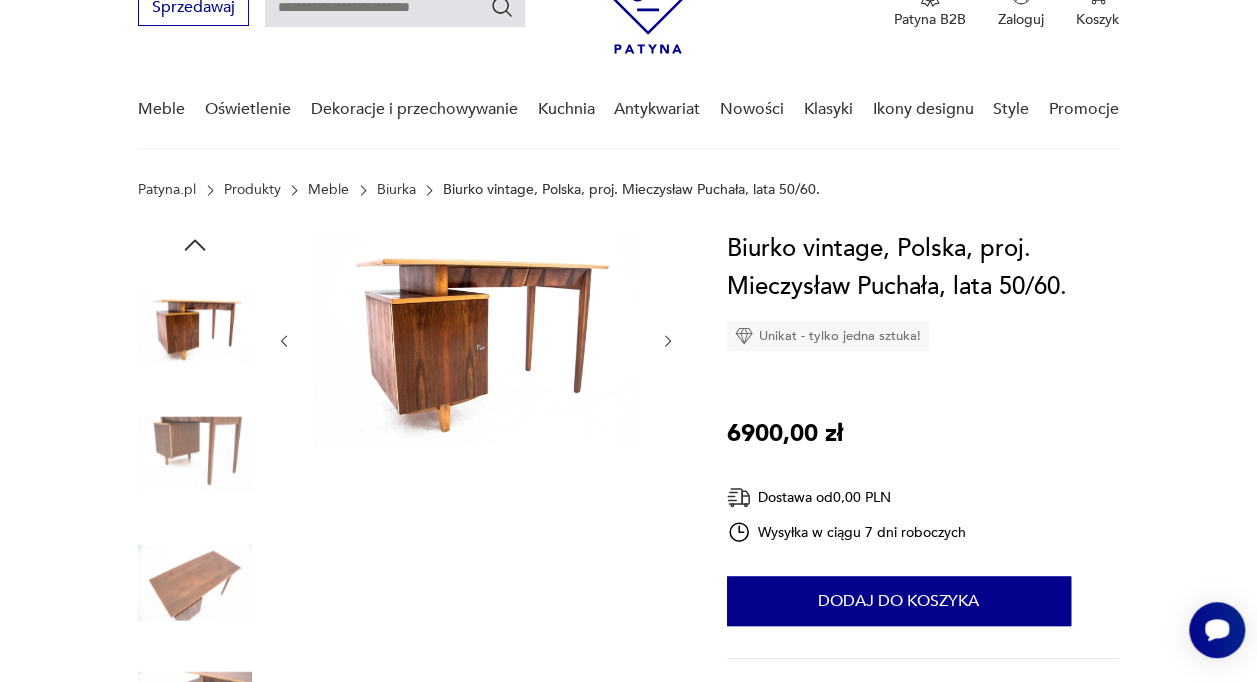 click at bounding box center [668, 341] 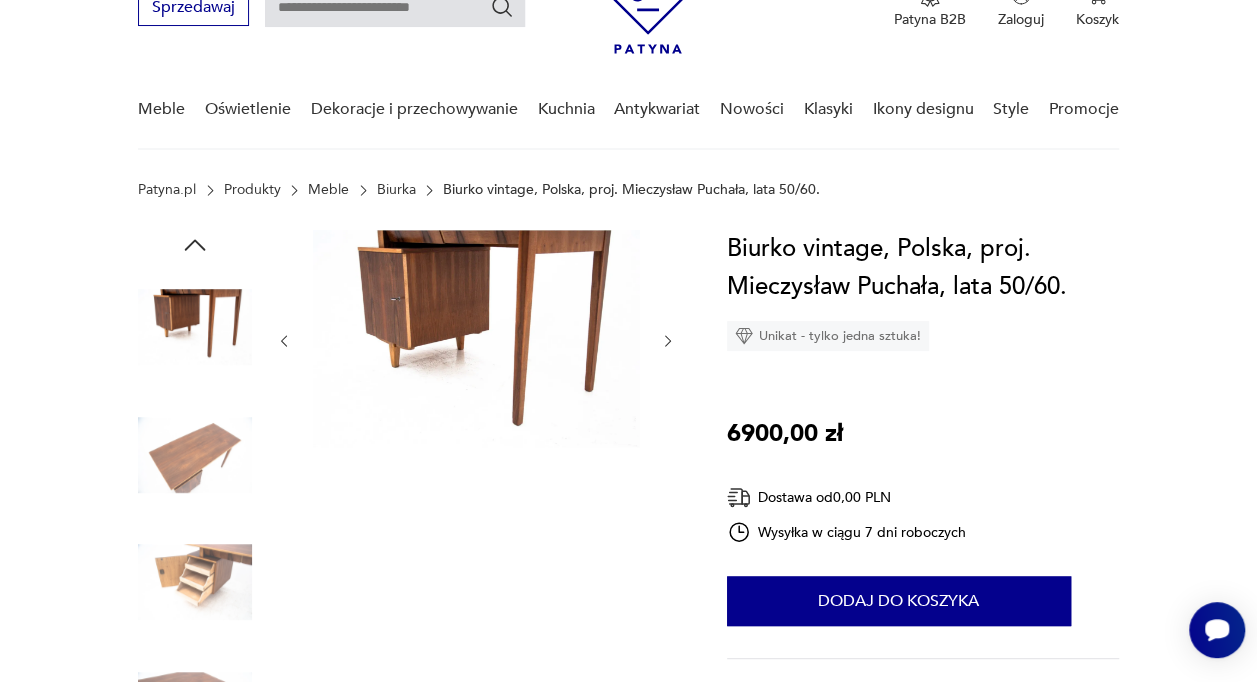 click at bounding box center (668, 341) 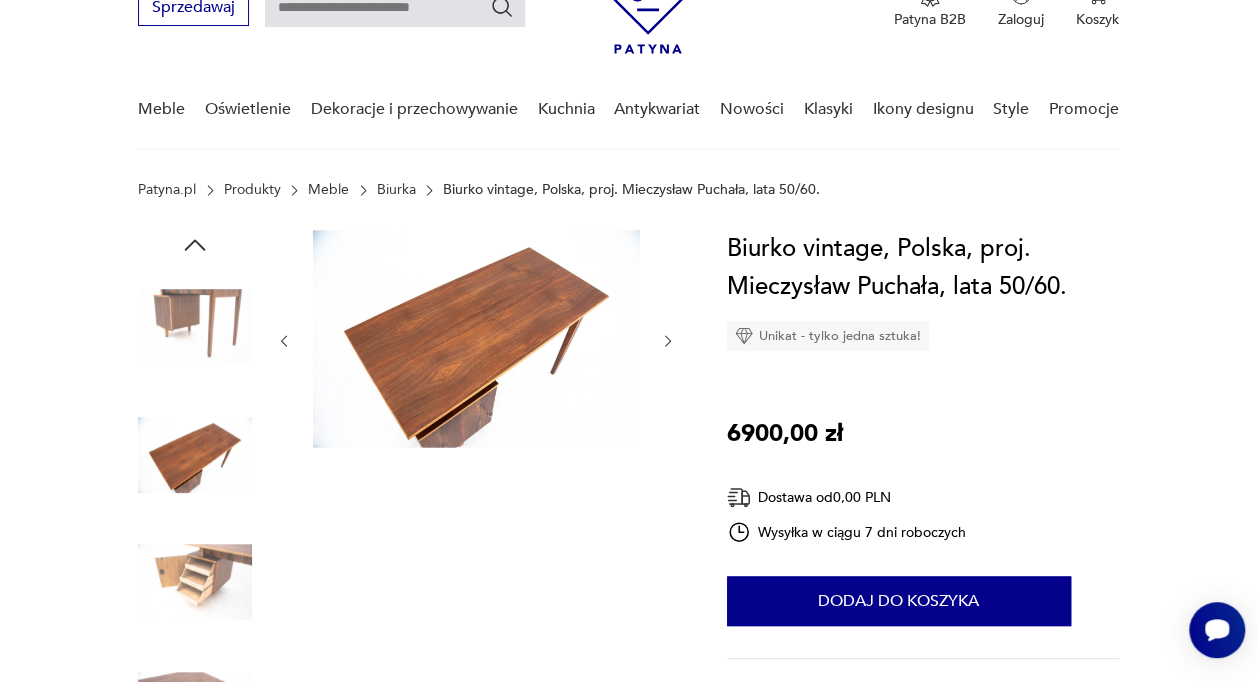 click at bounding box center [668, 341] 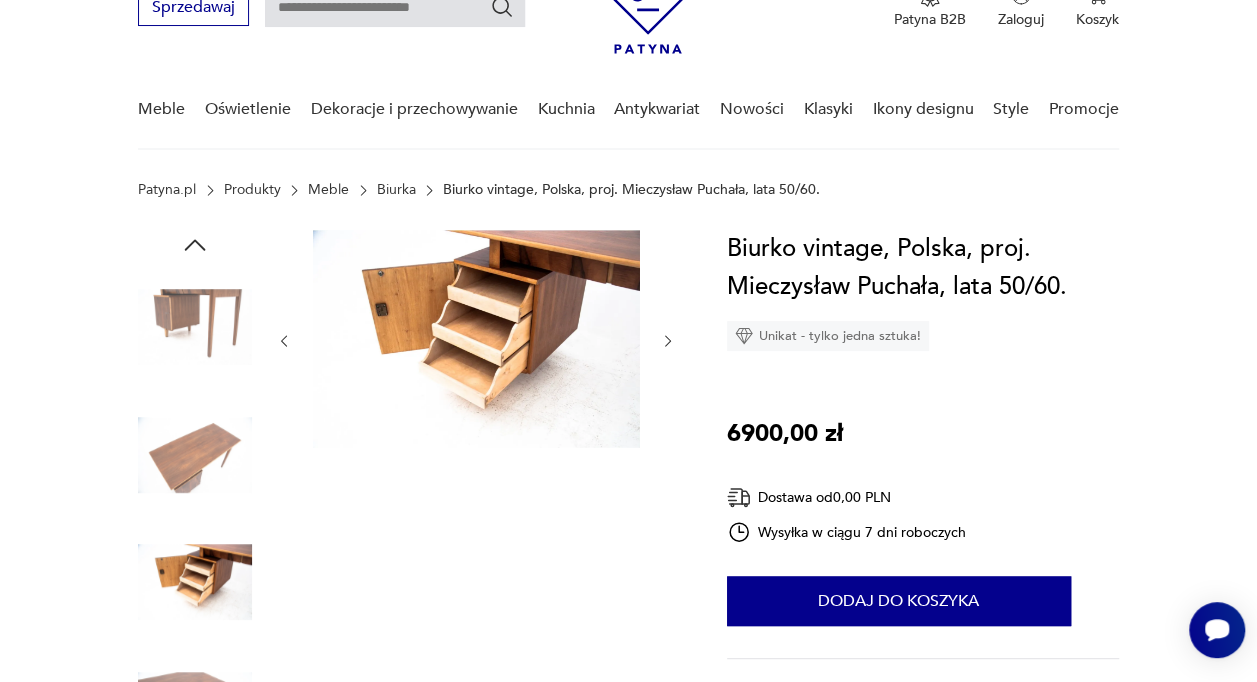 click at bounding box center [668, 341] 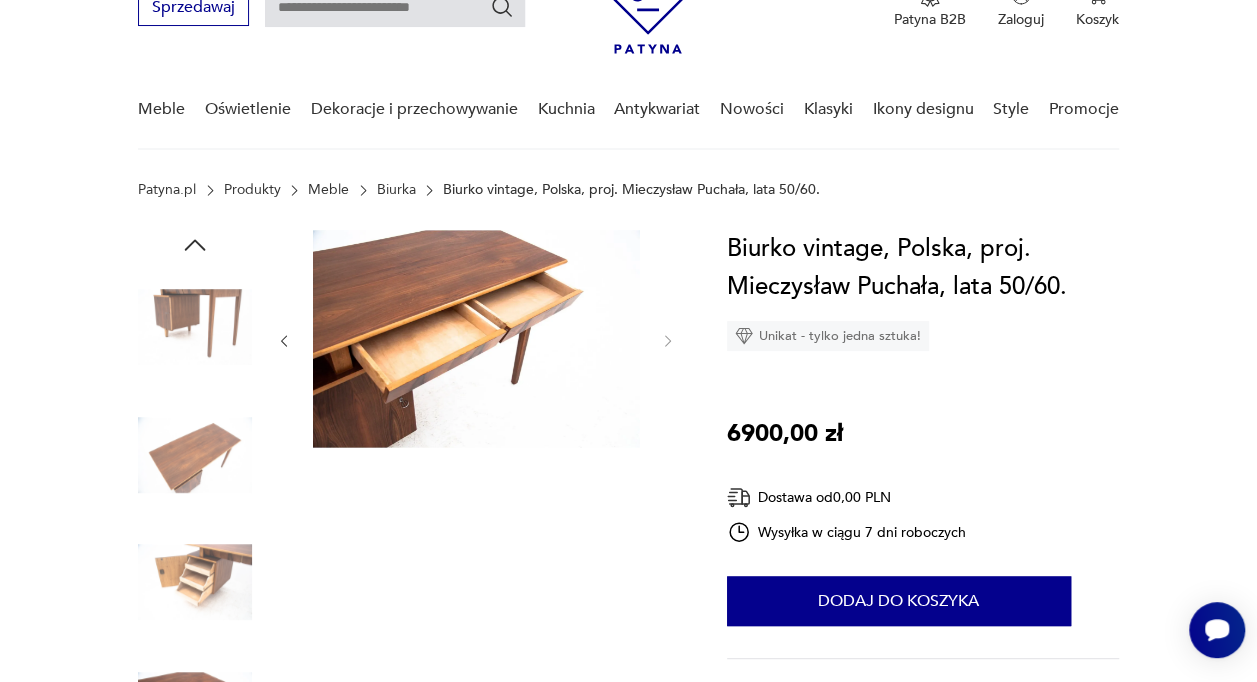 click on "Biurka" at bounding box center [396, 190] 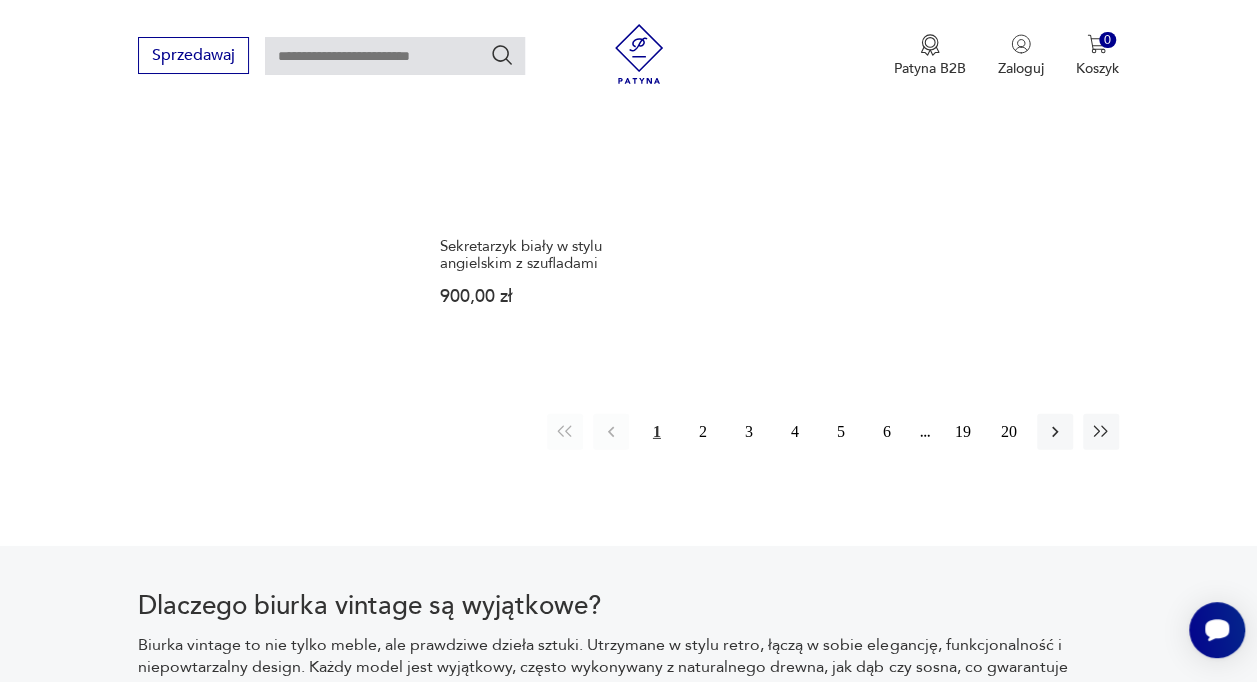 scroll, scrollTop: 2830, scrollLeft: 0, axis: vertical 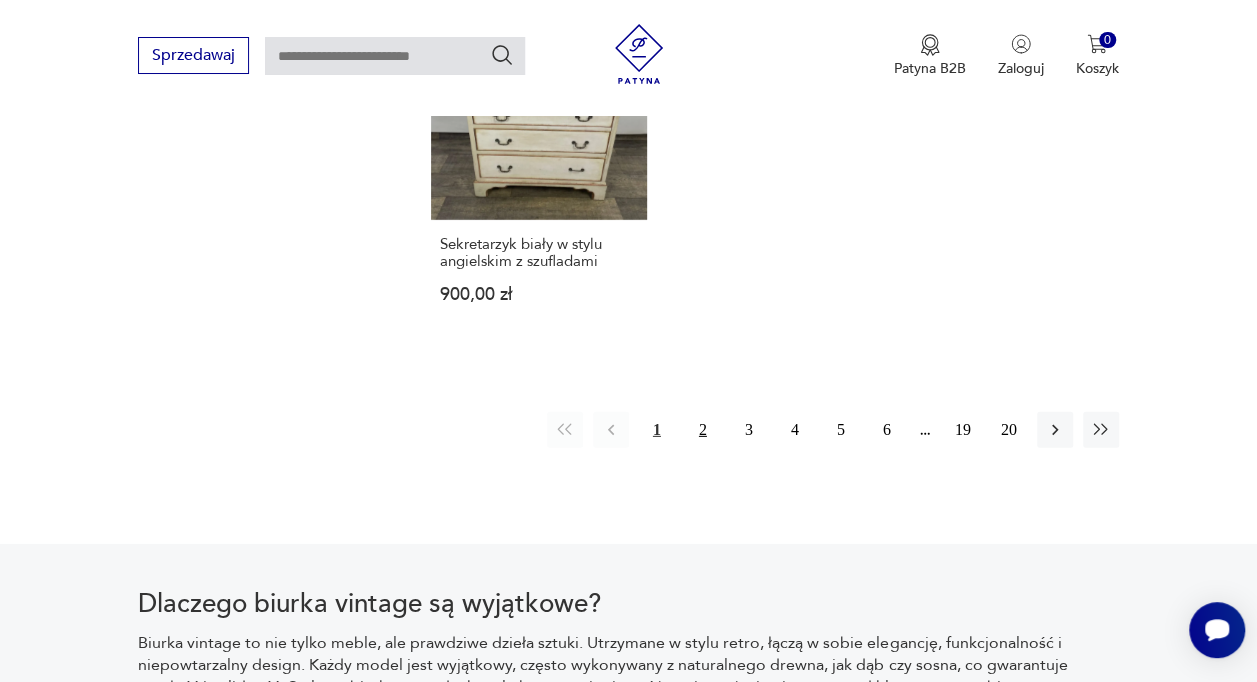 click on "2" at bounding box center (703, 430) 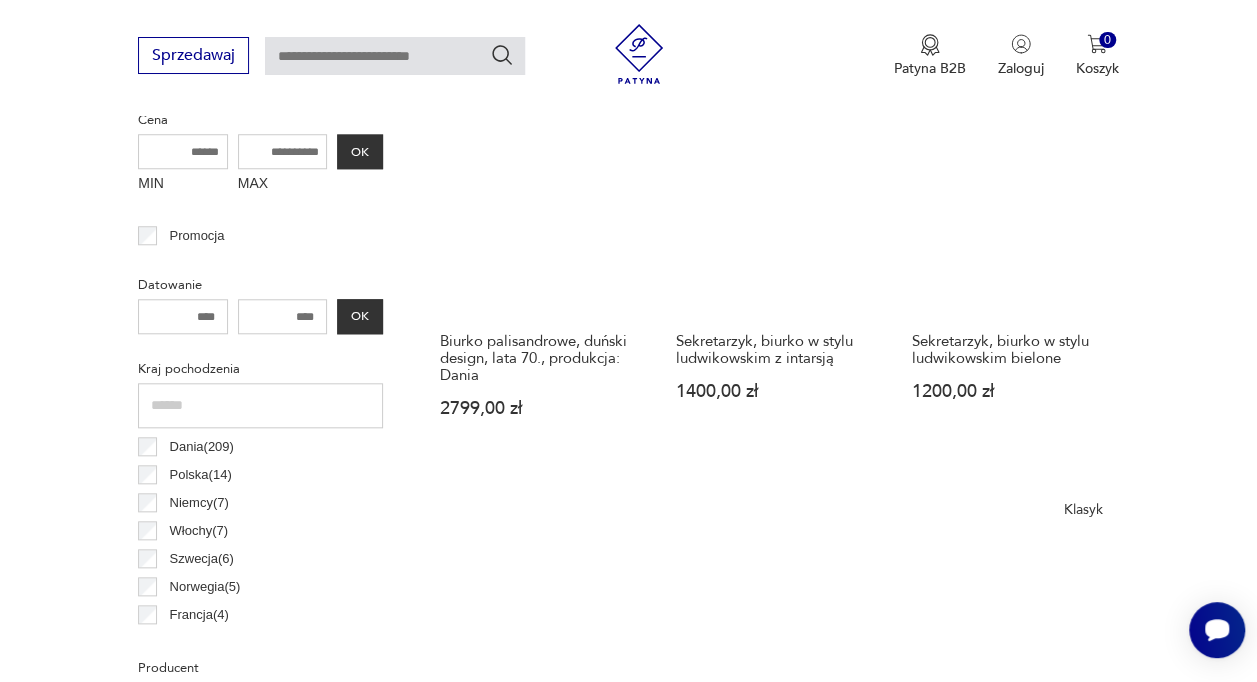 scroll, scrollTop: 830, scrollLeft: 0, axis: vertical 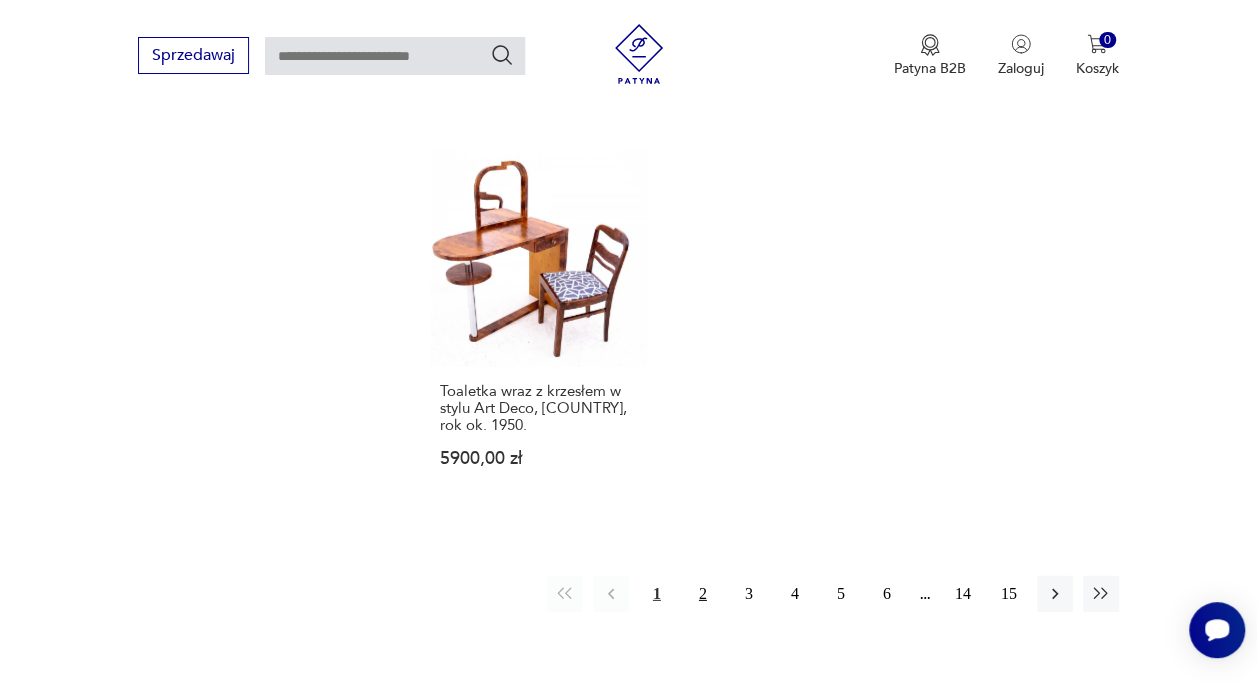 click on "2" at bounding box center (703, 594) 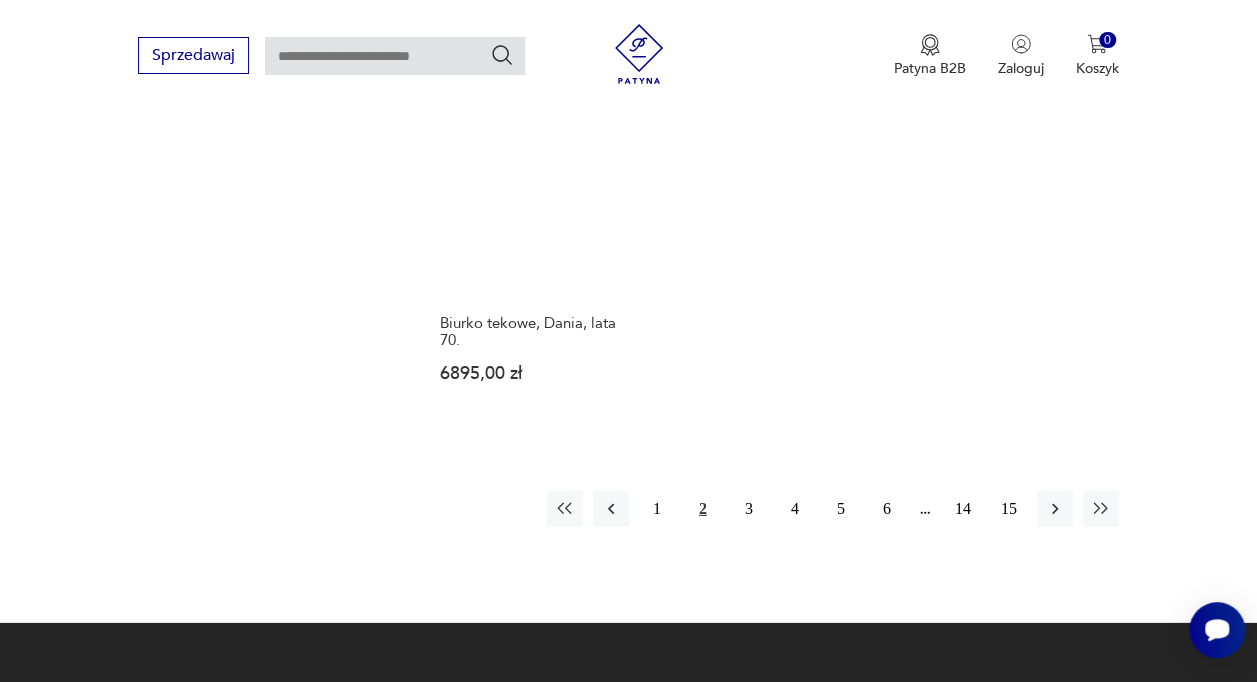 scroll, scrollTop: 2930, scrollLeft: 0, axis: vertical 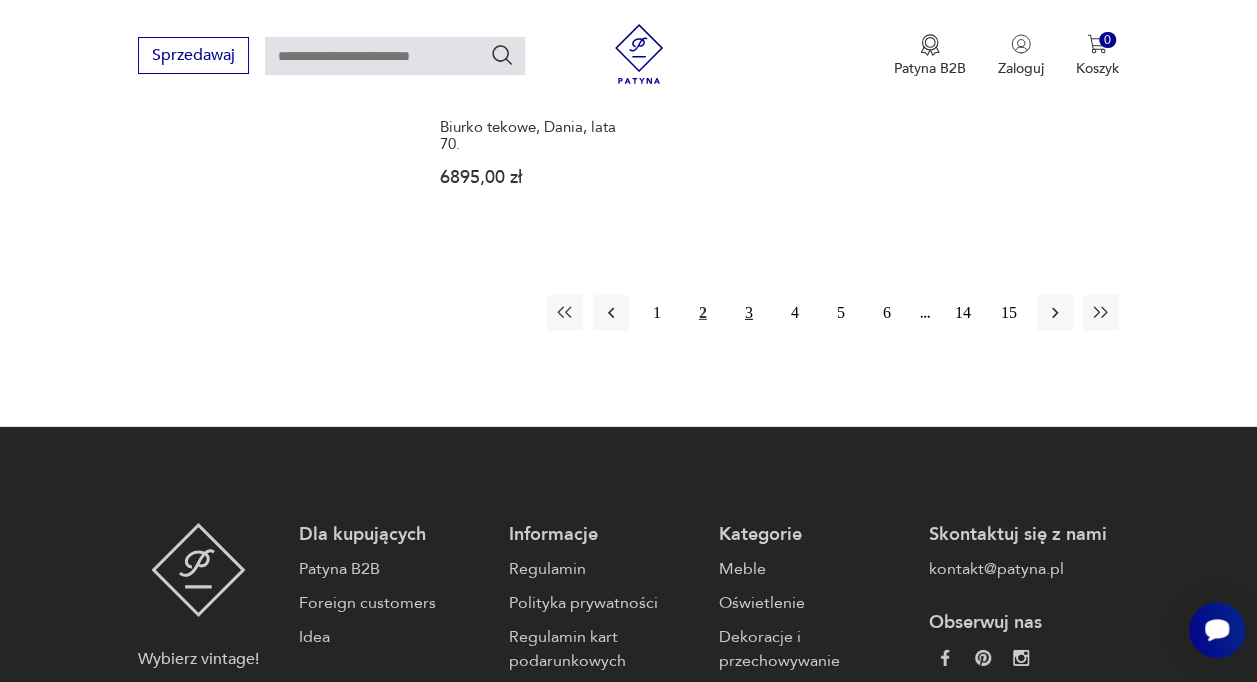 click on "3" at bounding box center (749, 313) 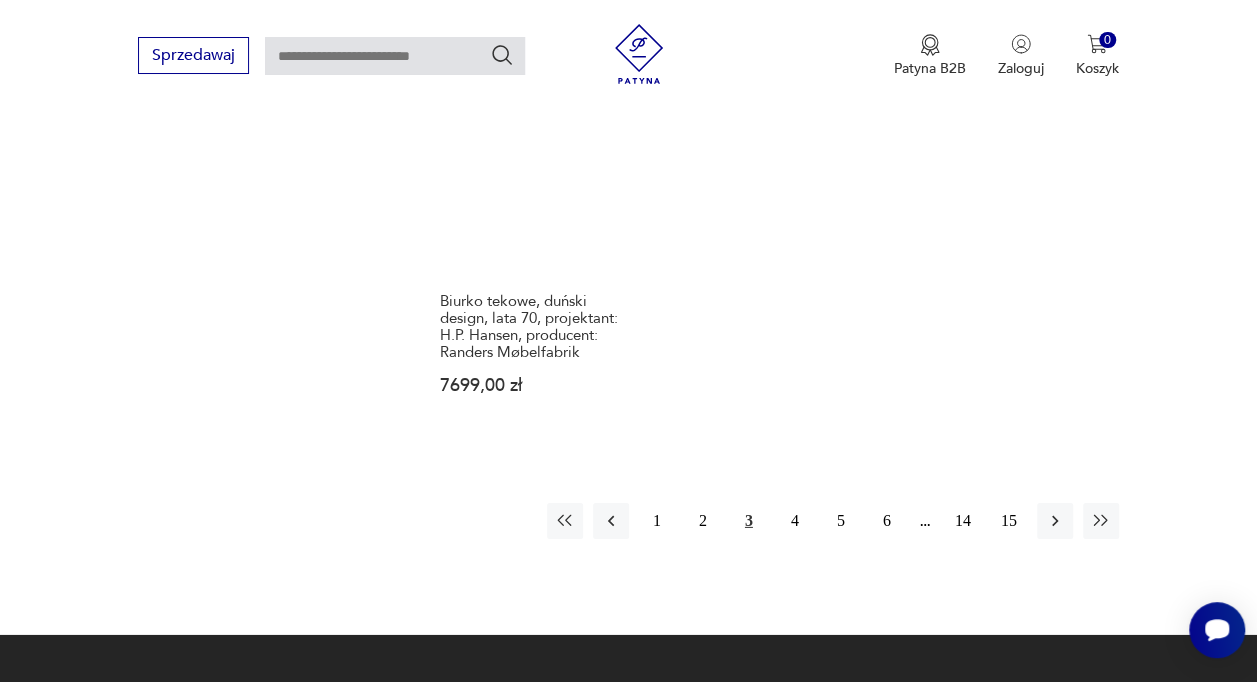 scroll, scrollTop: 2830, scrollLeft: 0, axis: vertical 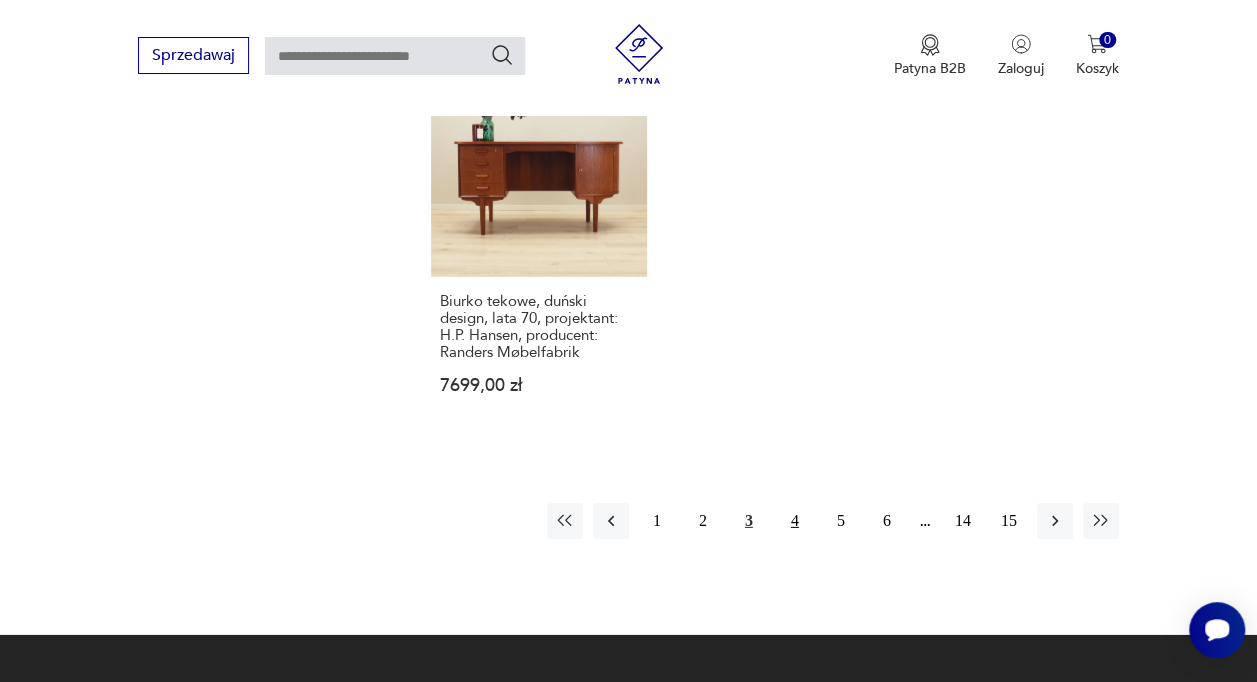 click on "4" at bounding box center (795, 521) 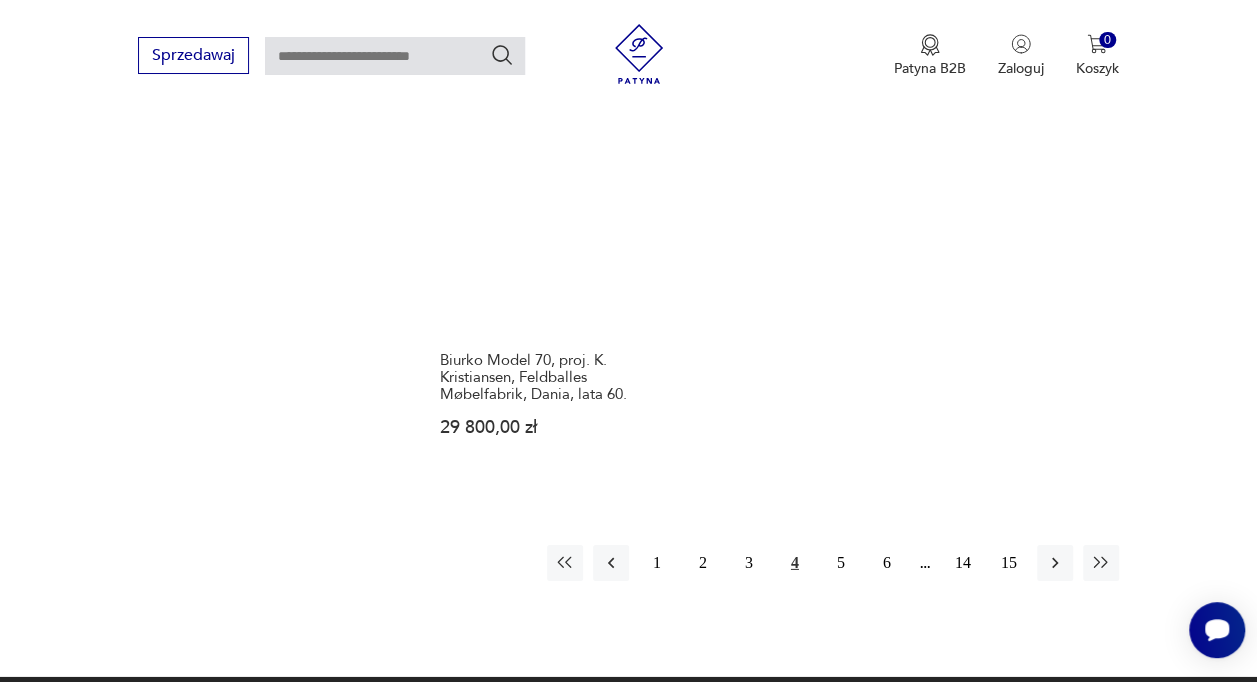 scroll, scrollTop: 2830, scrollLeft: 0, axis: vertical 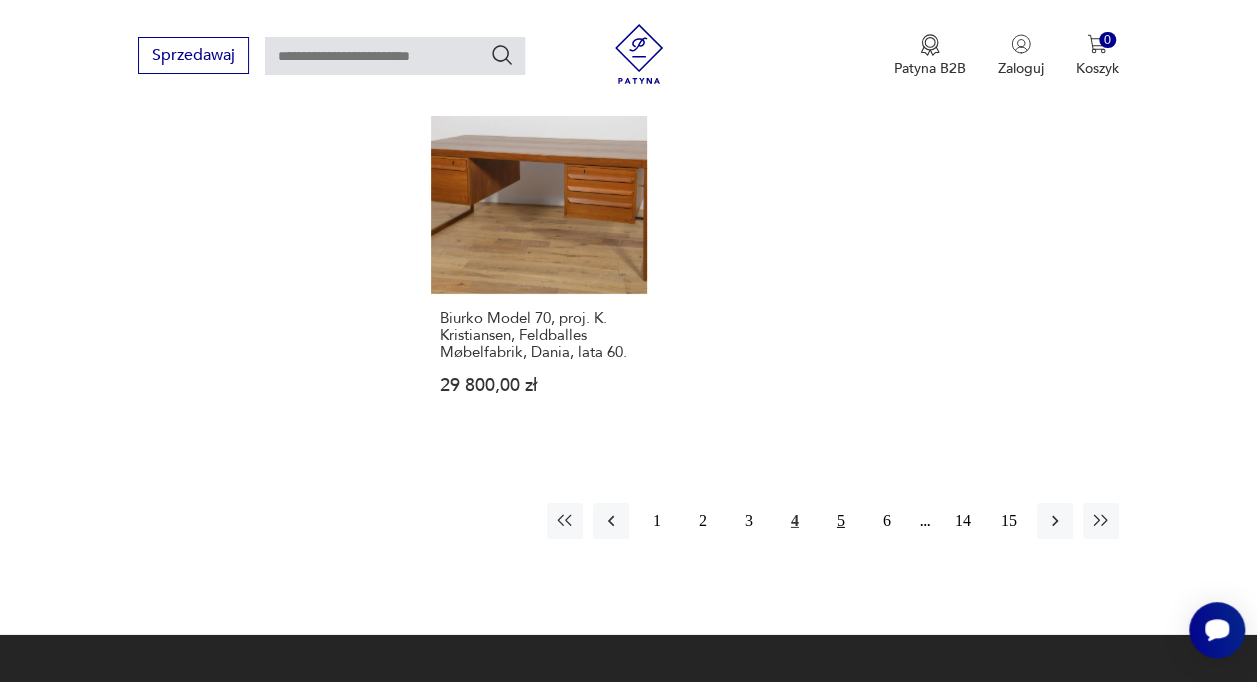 click on "5" at bounding box center [841, 521] 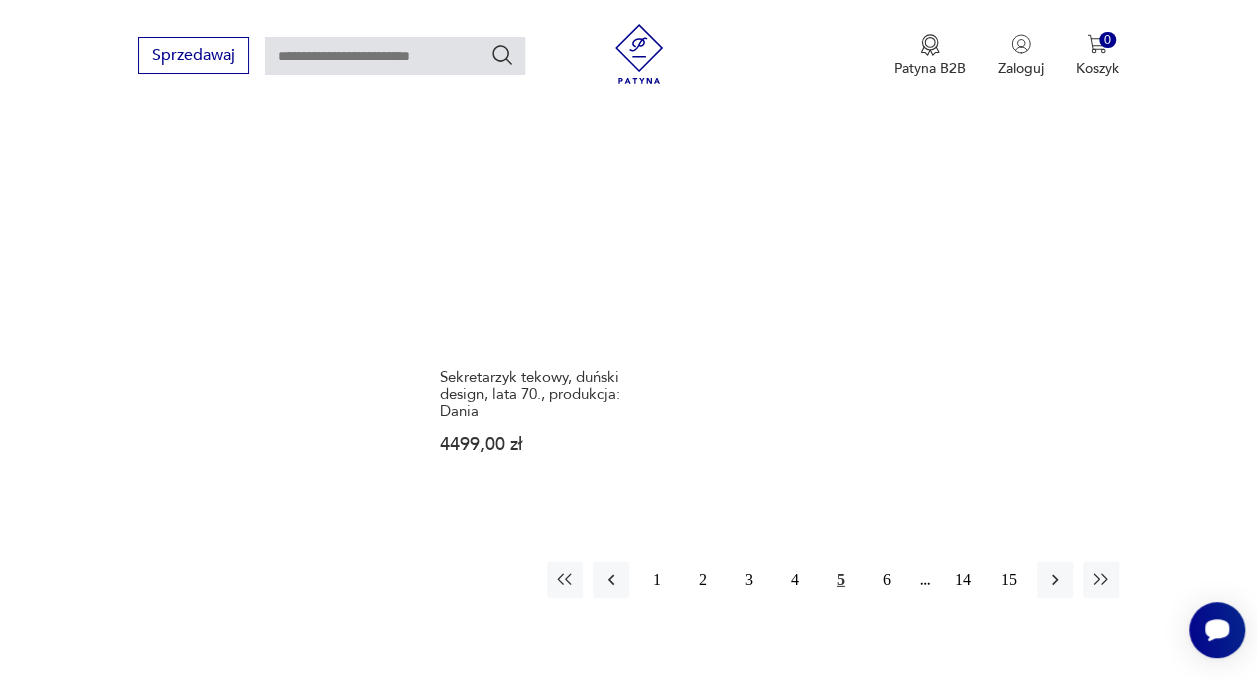 scroll, scrollTop: 2730, scrollLeft: 0, axis: vertical 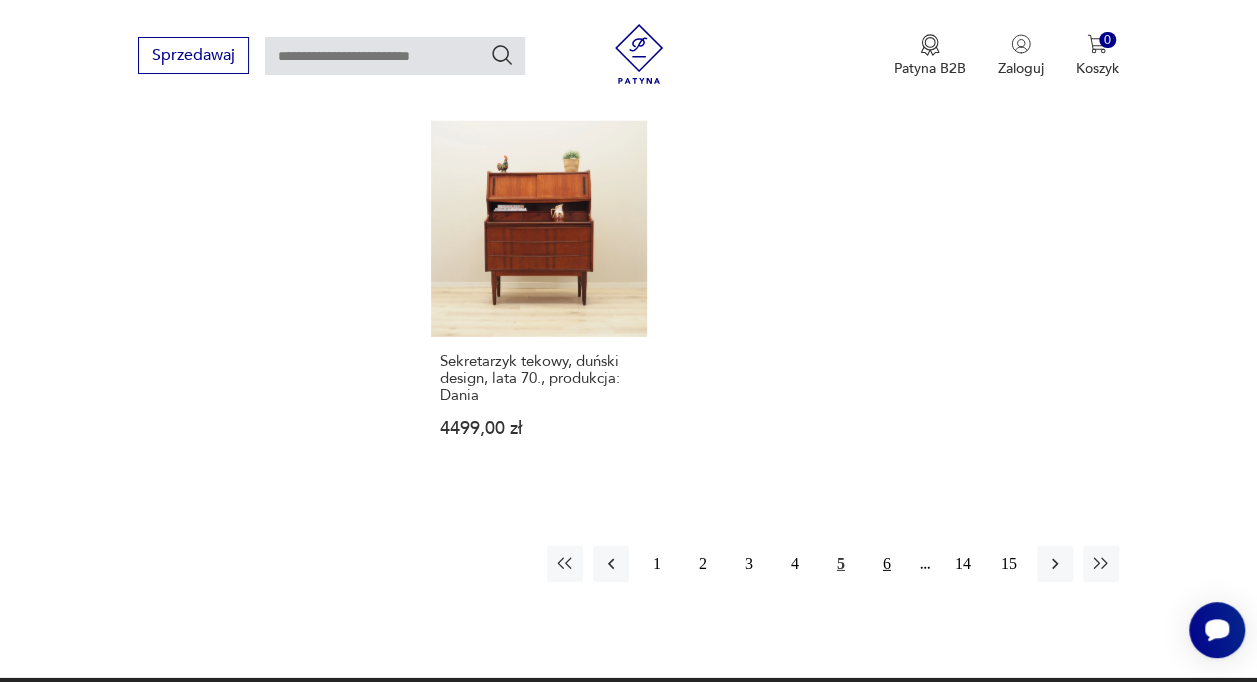 click on "6" at bounding box center (887, 564) 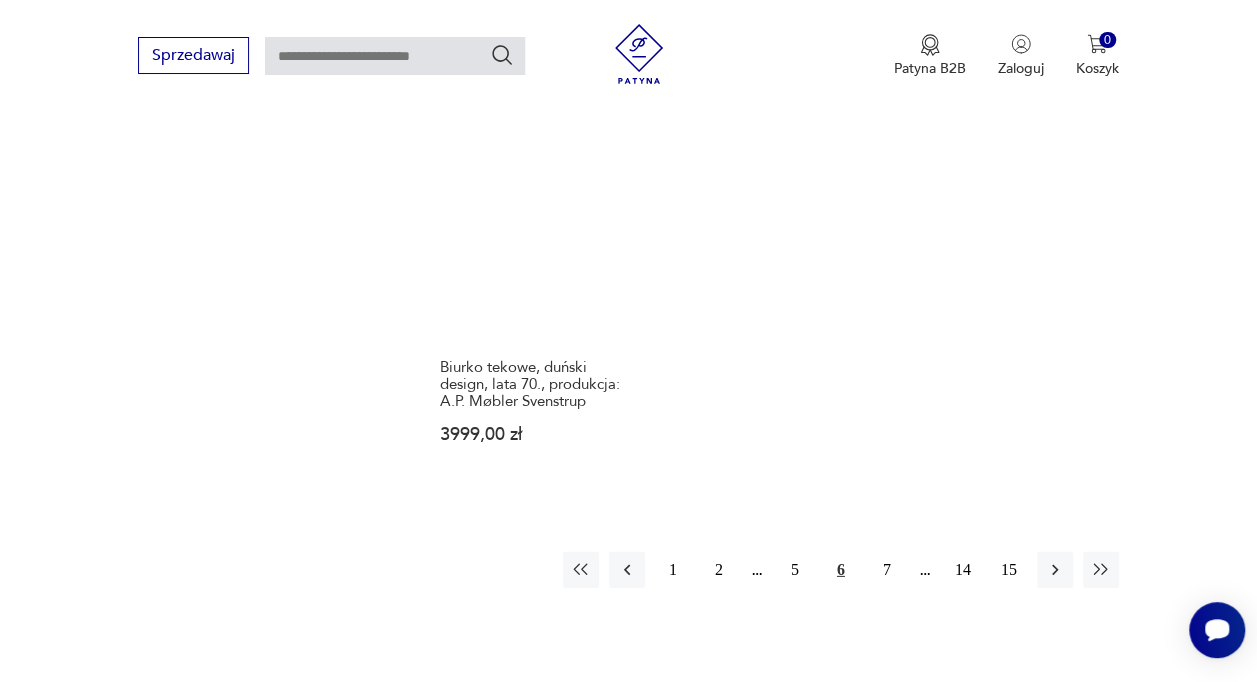 scroll, scrollTop: 2930, scrollLeft: 0, axis: vertical 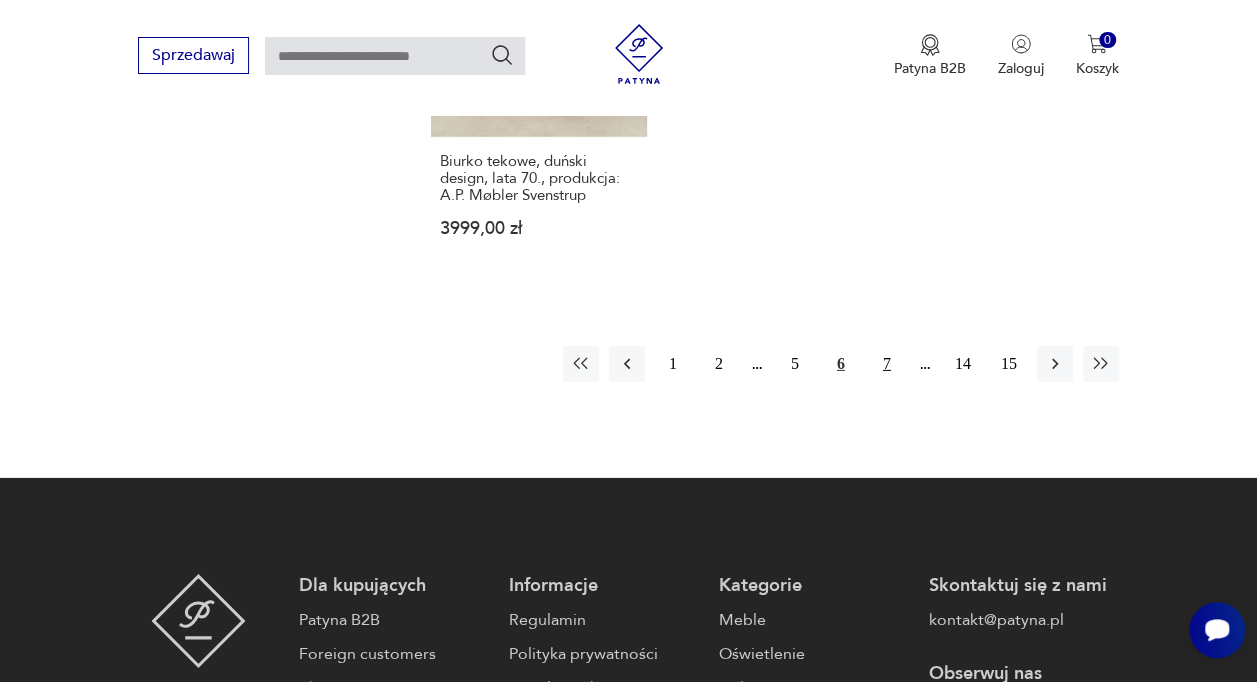 click on "7" at bounding box center (887, 364) 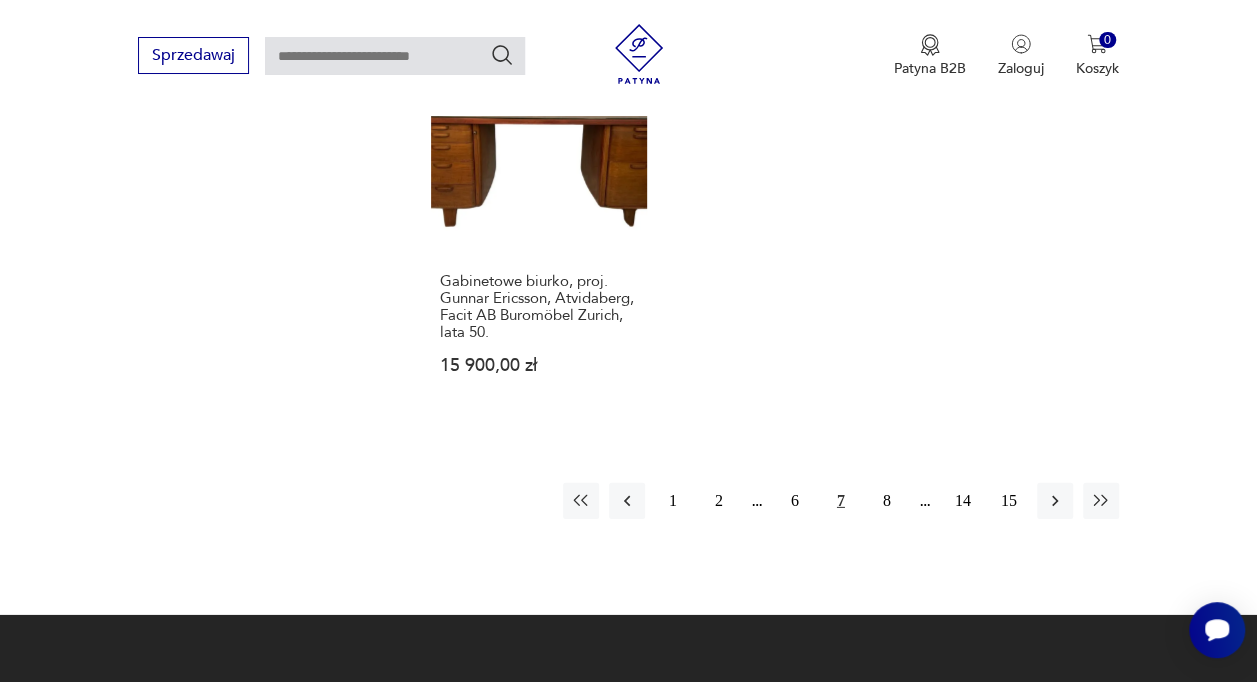 scroll, scrollTop: 2930, scrollLeft: 0, axis: vertical 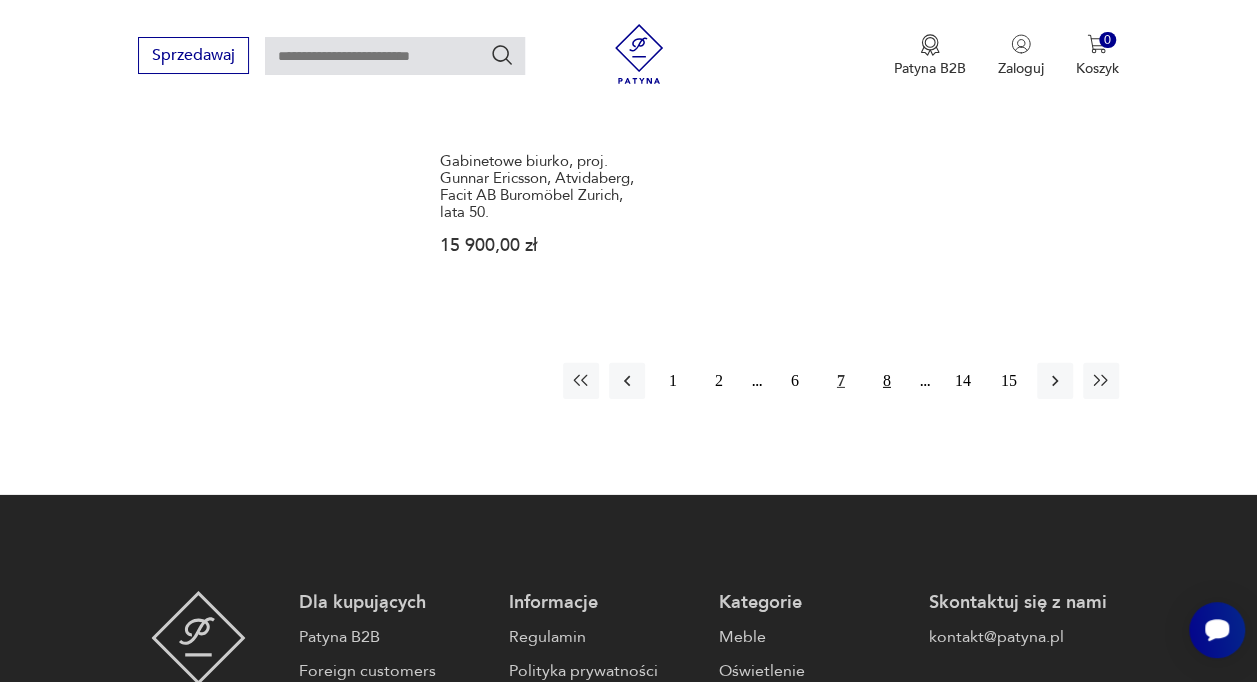 click on "8" at bounding box center (887, 381) 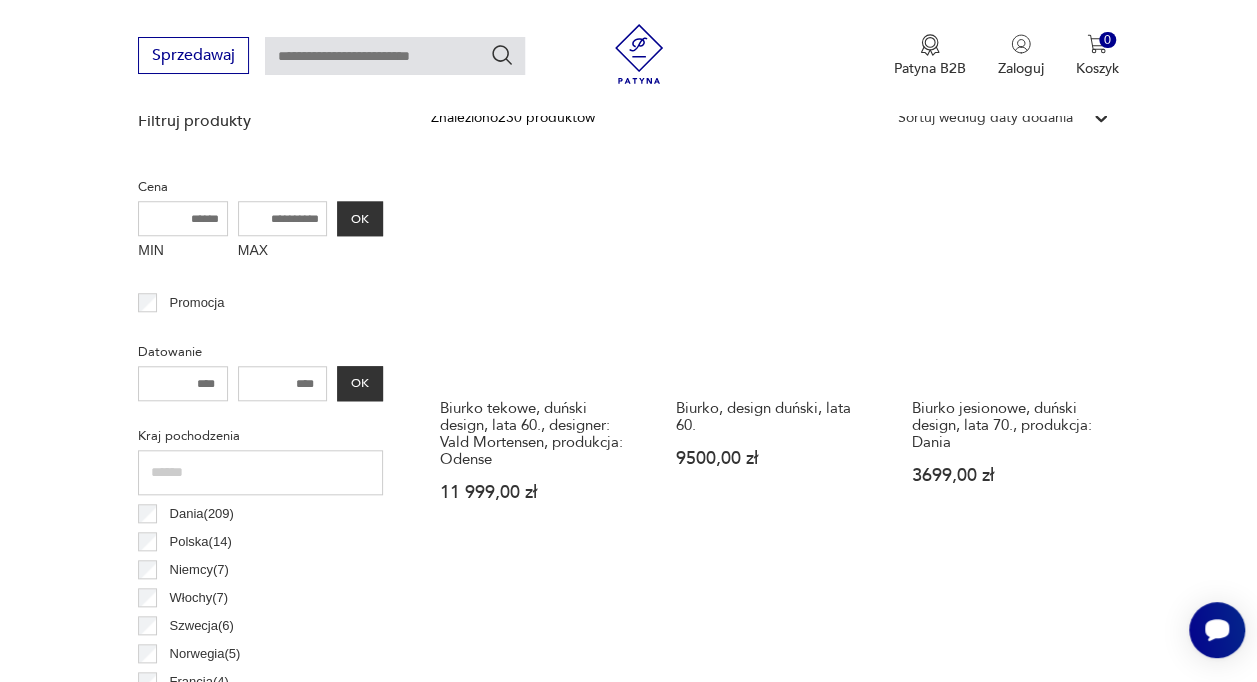scroll, scrollTop: 730, scrollLeft: 0, axis: vertical 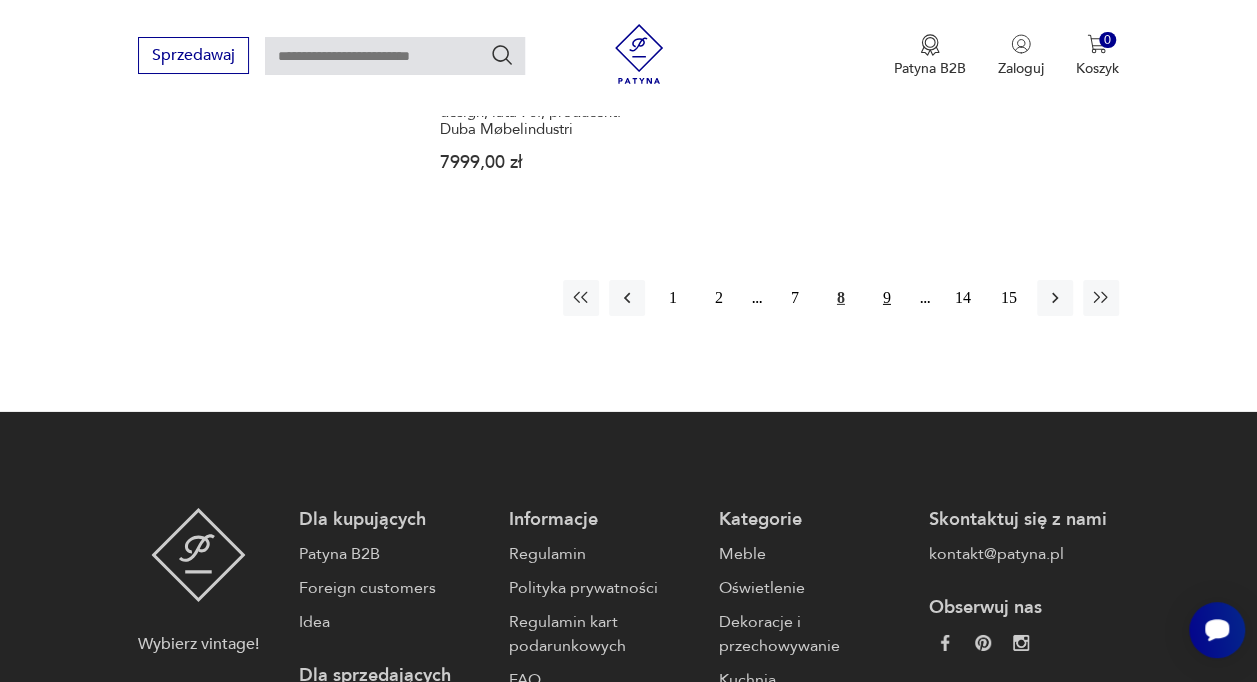 click on "9" at bounding box center (887, 298) 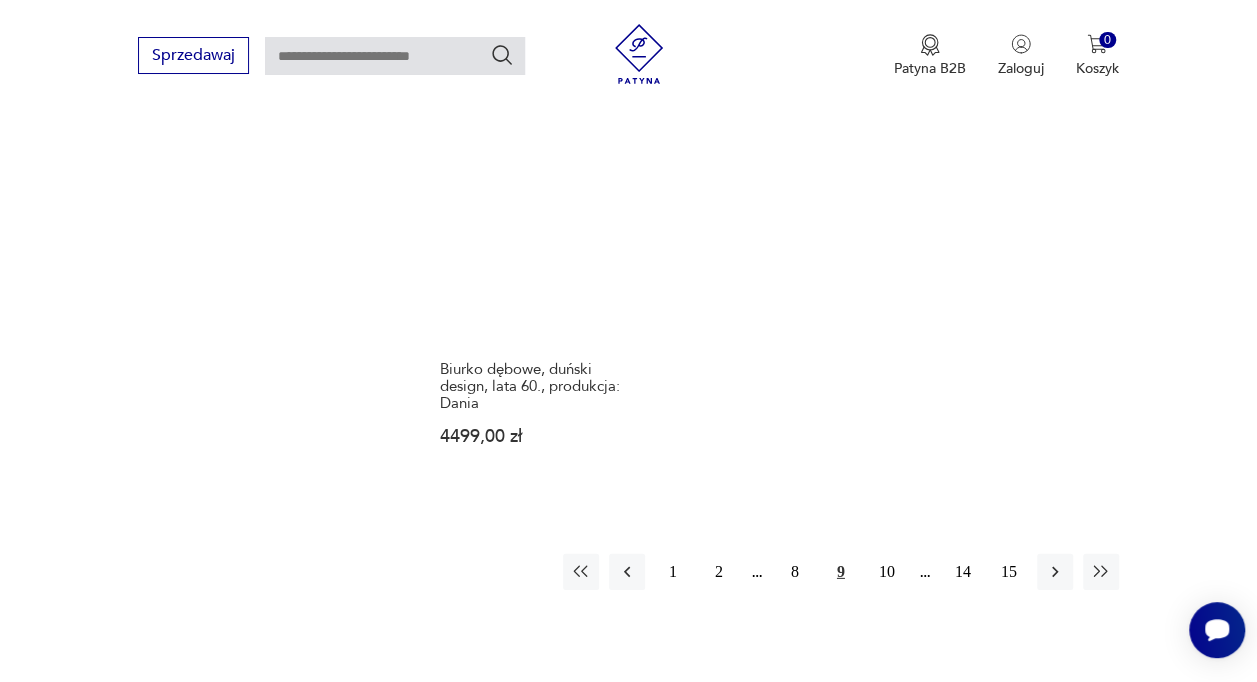 scroll, scrollTop: 2830, scrollLeft: 0, axis: vertical 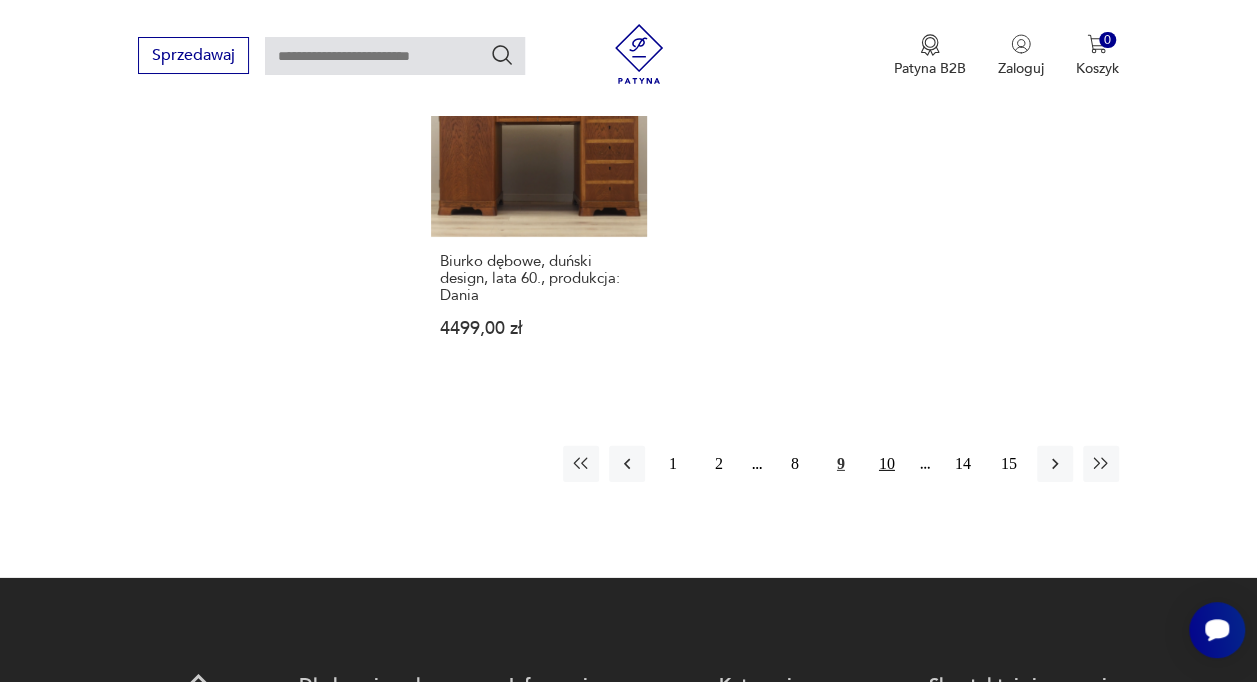 click on "10" at bounding box center [887, 464] 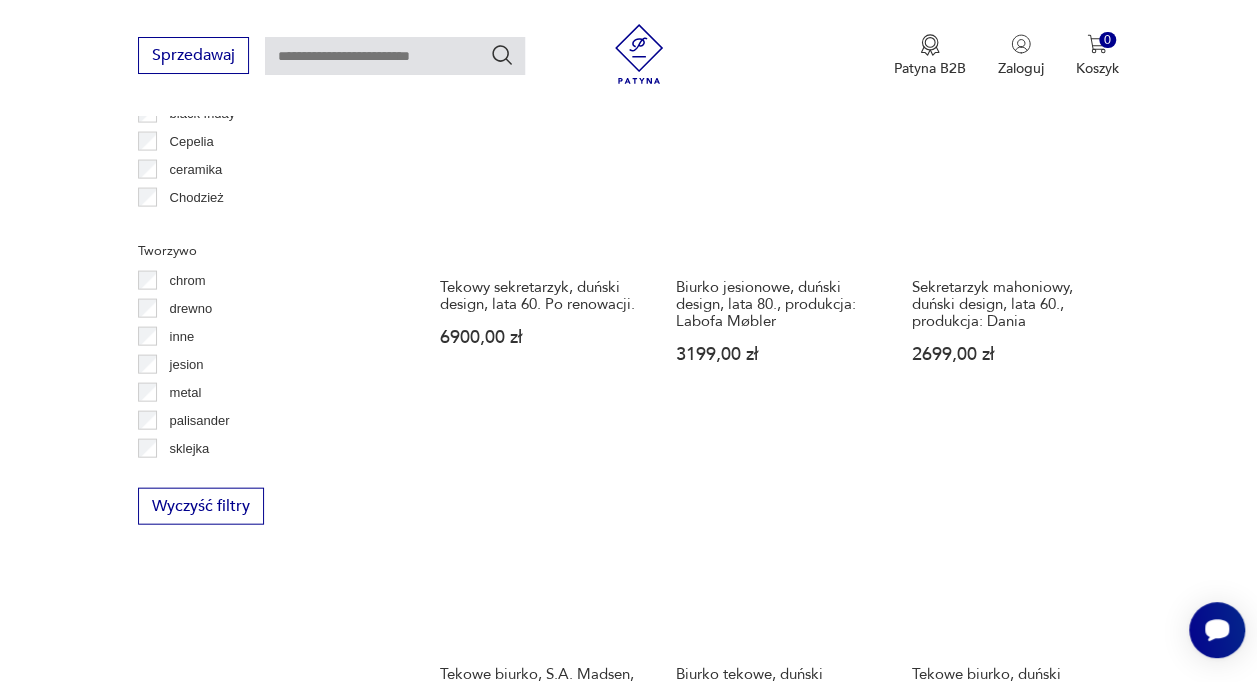 scroll, scrollTop: 2430, scrollLeft: 0, axis: vertical 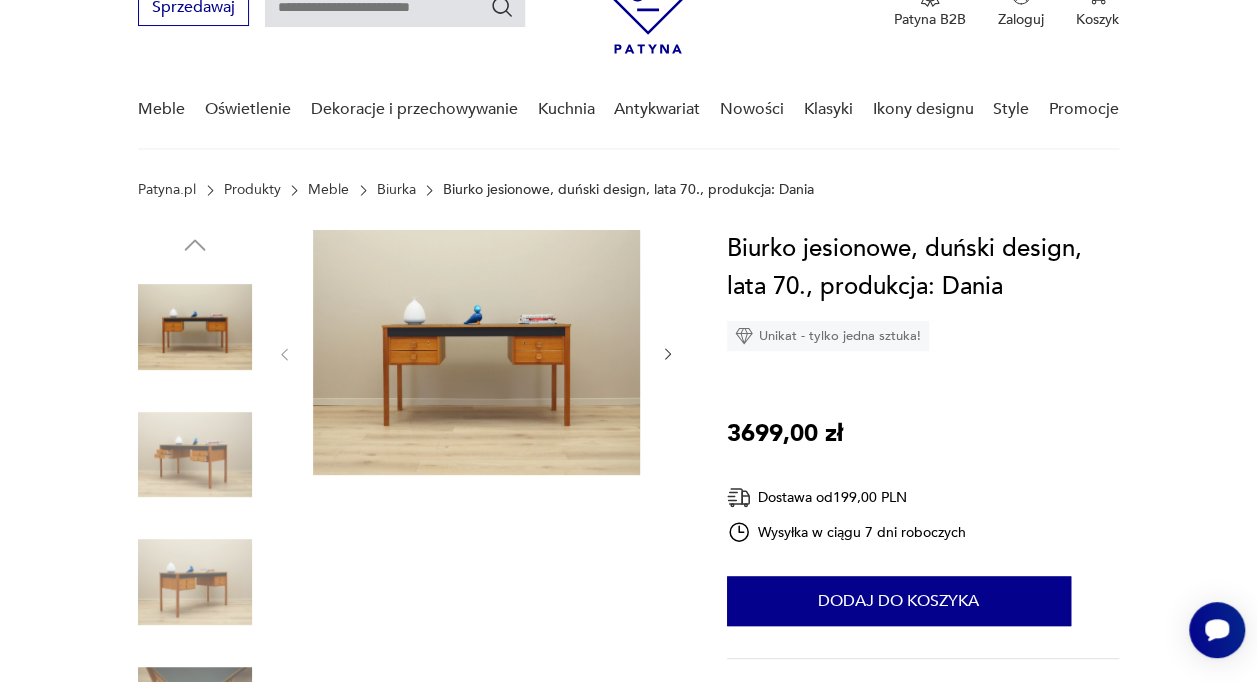 click at bounding box center [668, 354] 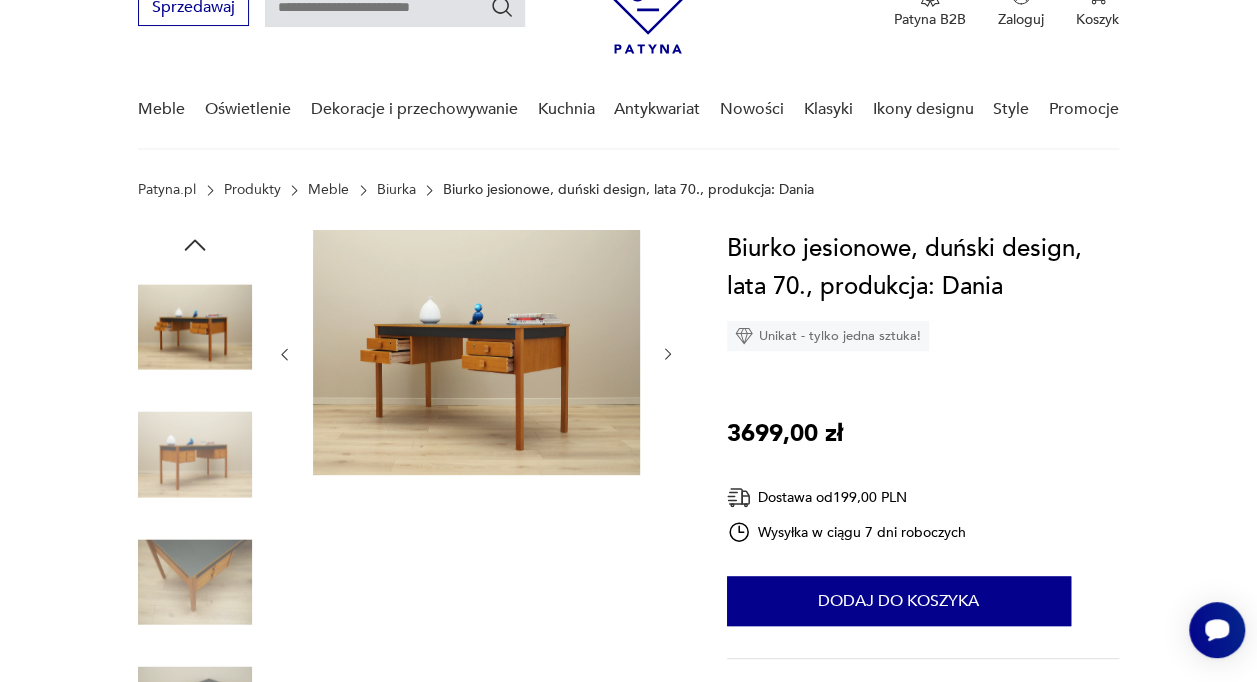 click at bounding box center (668, 354) 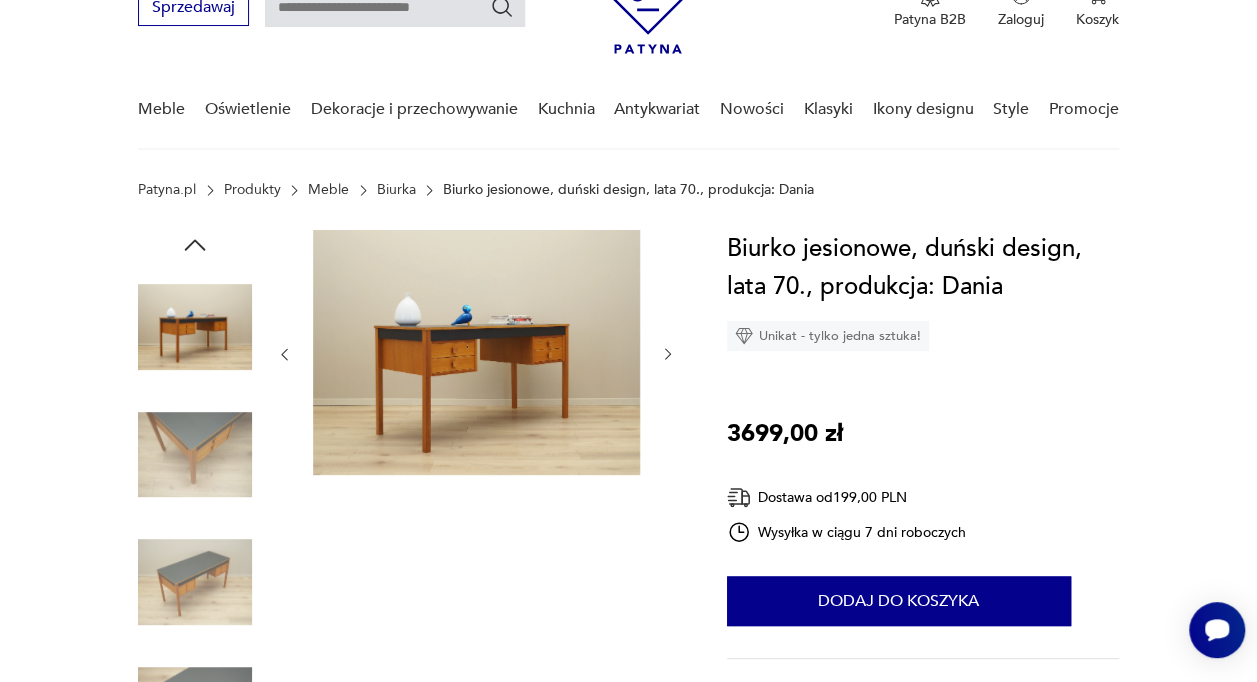 click at bounding box center [668, 354] 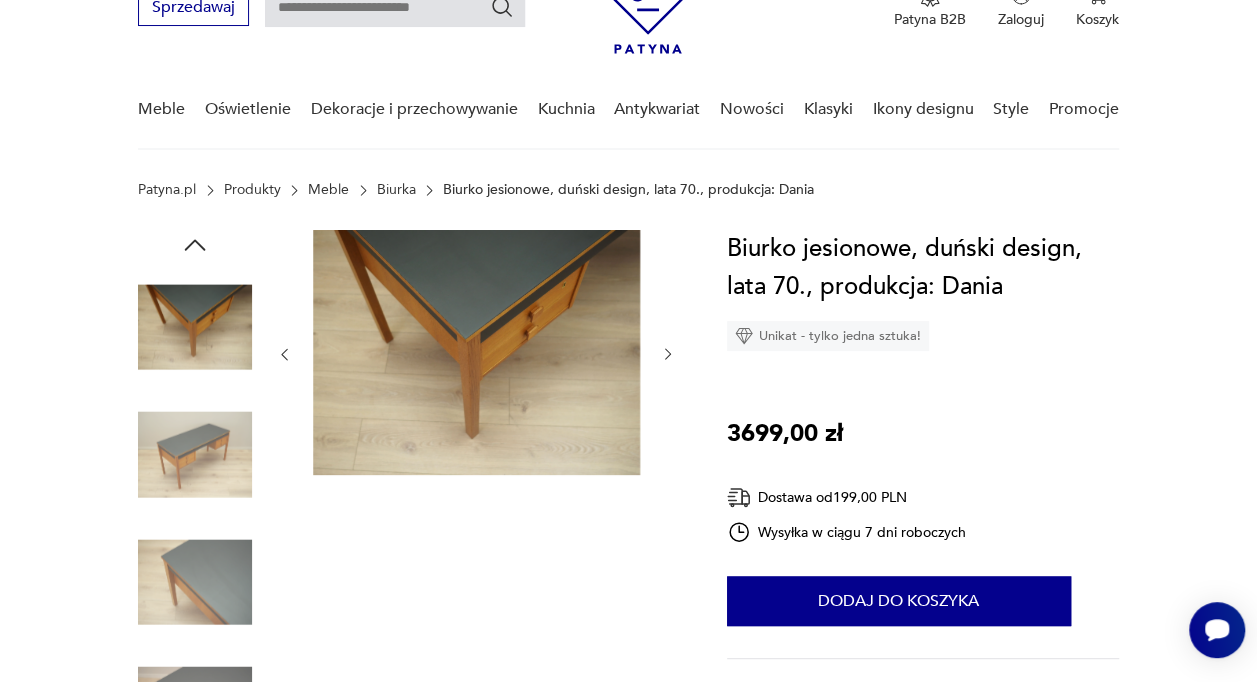 click at bounding box center (668, 354) 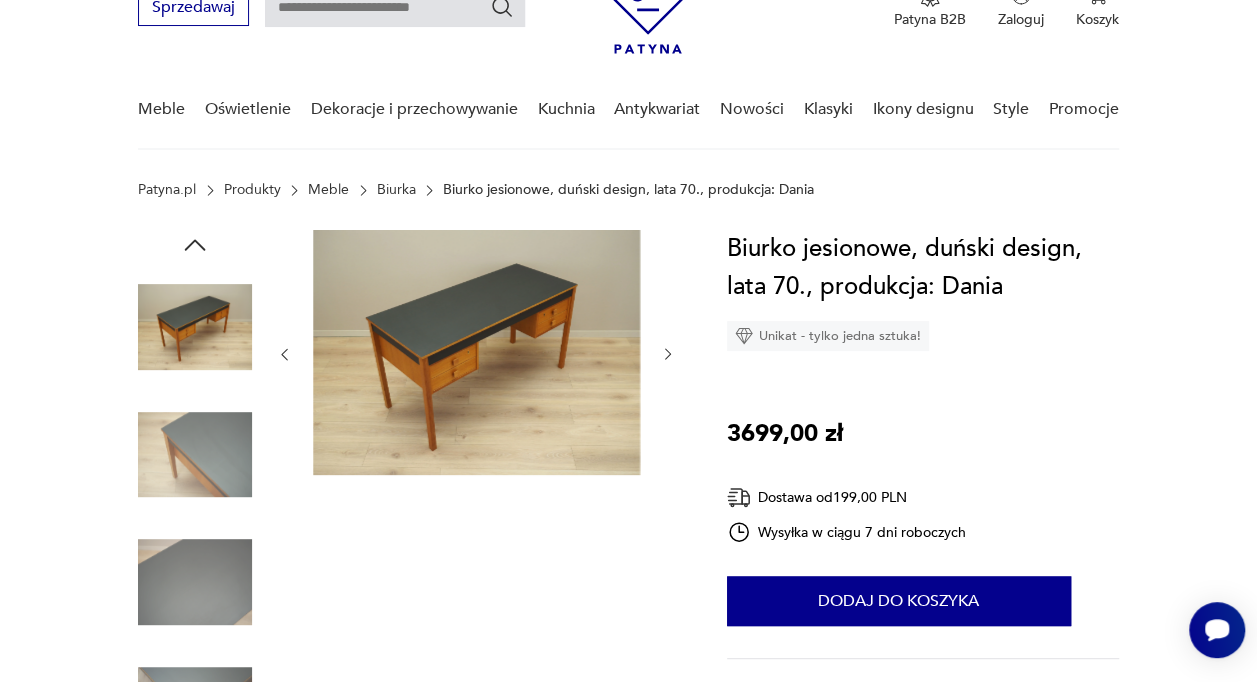 click at bounding box center [668, 354] 